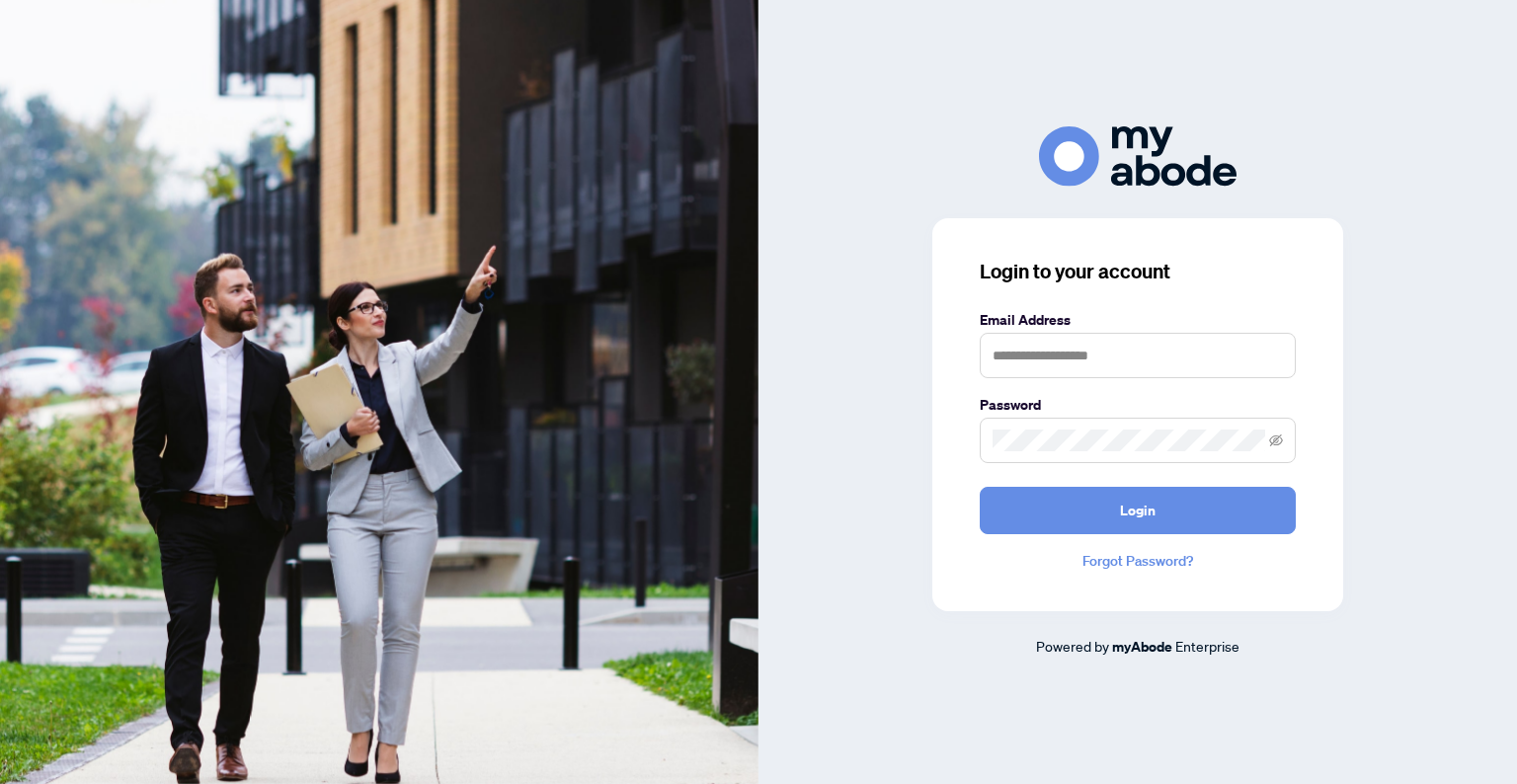 scroll, scrollTop: 0, scrollLeft: 0, axis: both 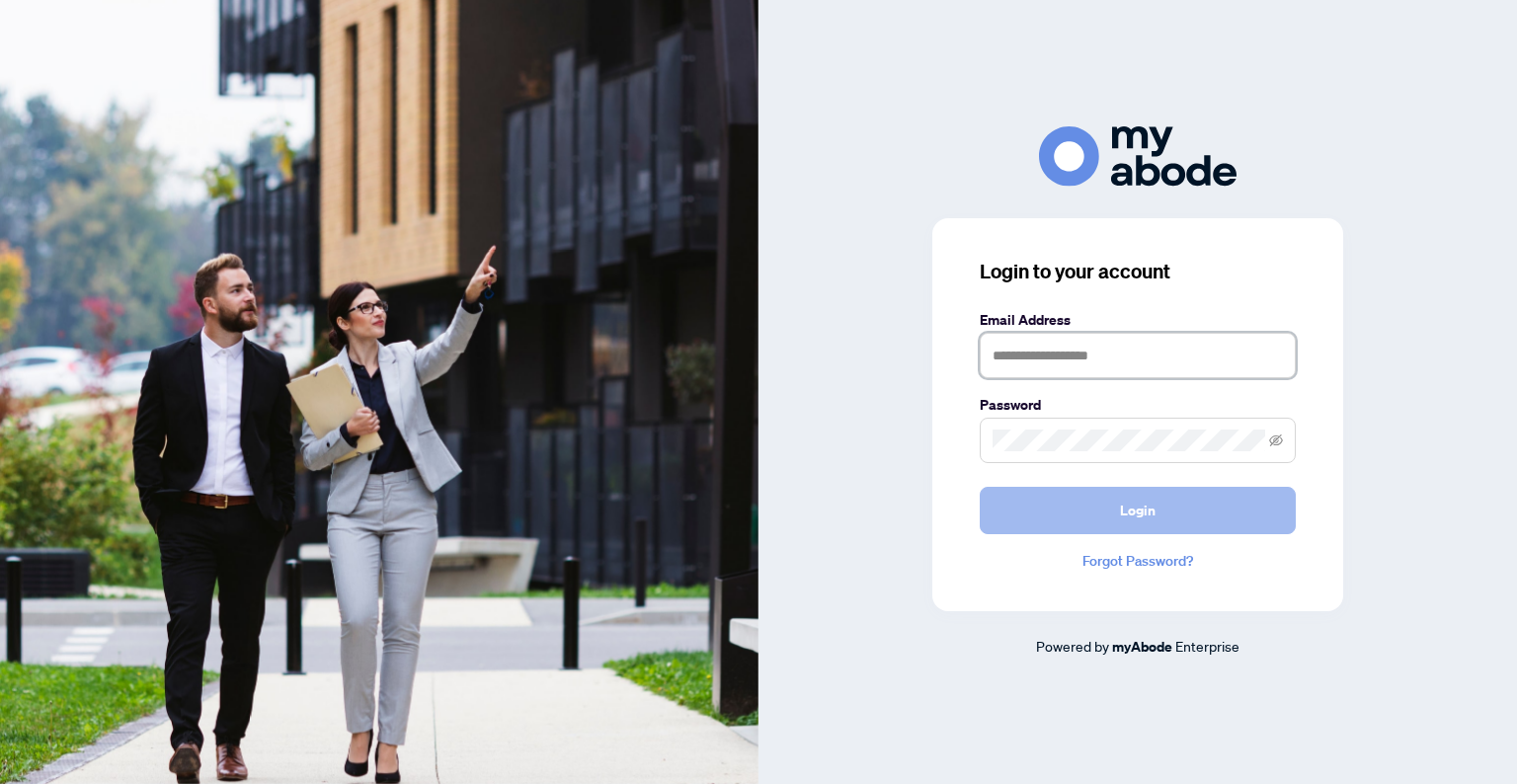 type on "**********" 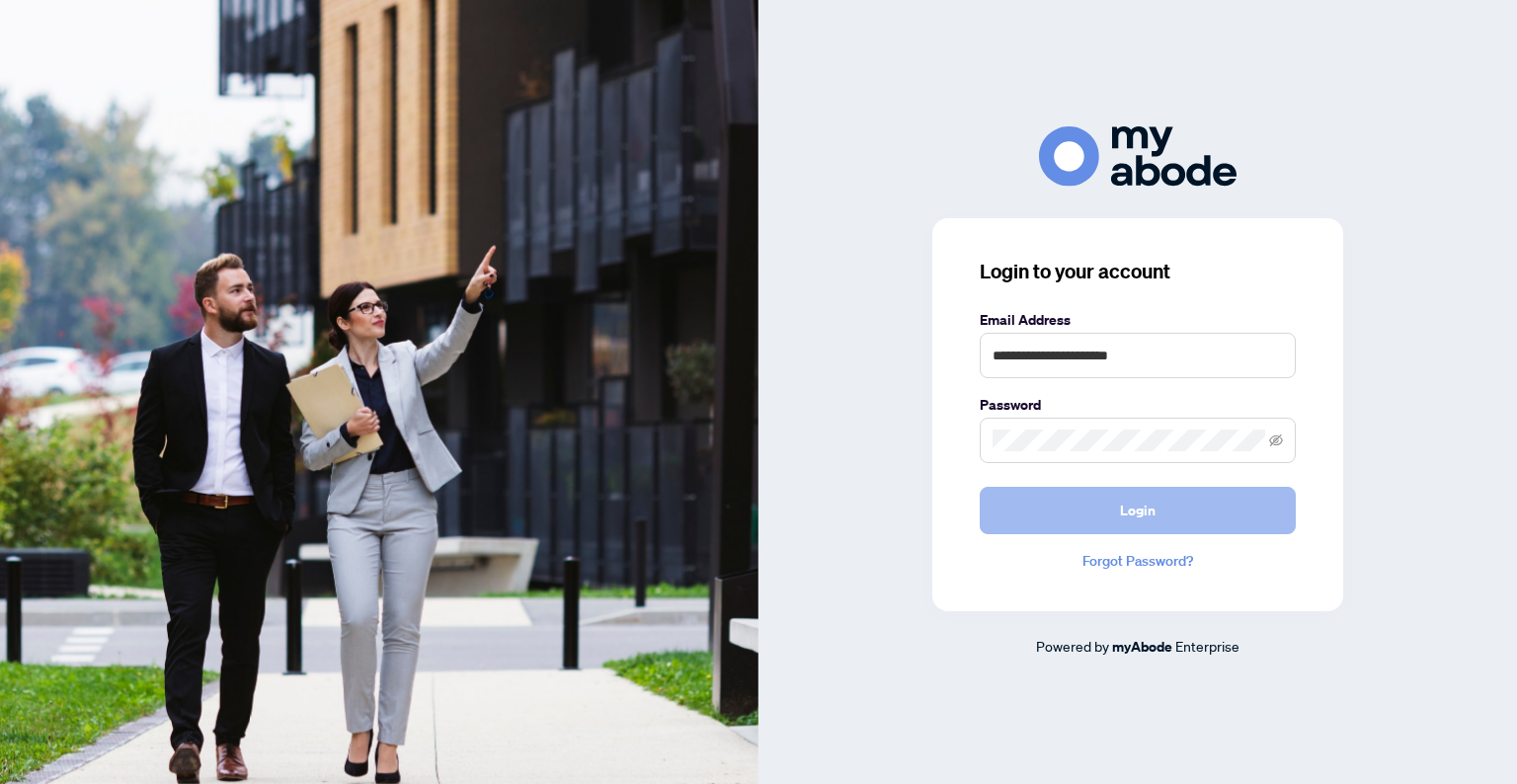 click on "Login" at bounding box center (1138, 510) 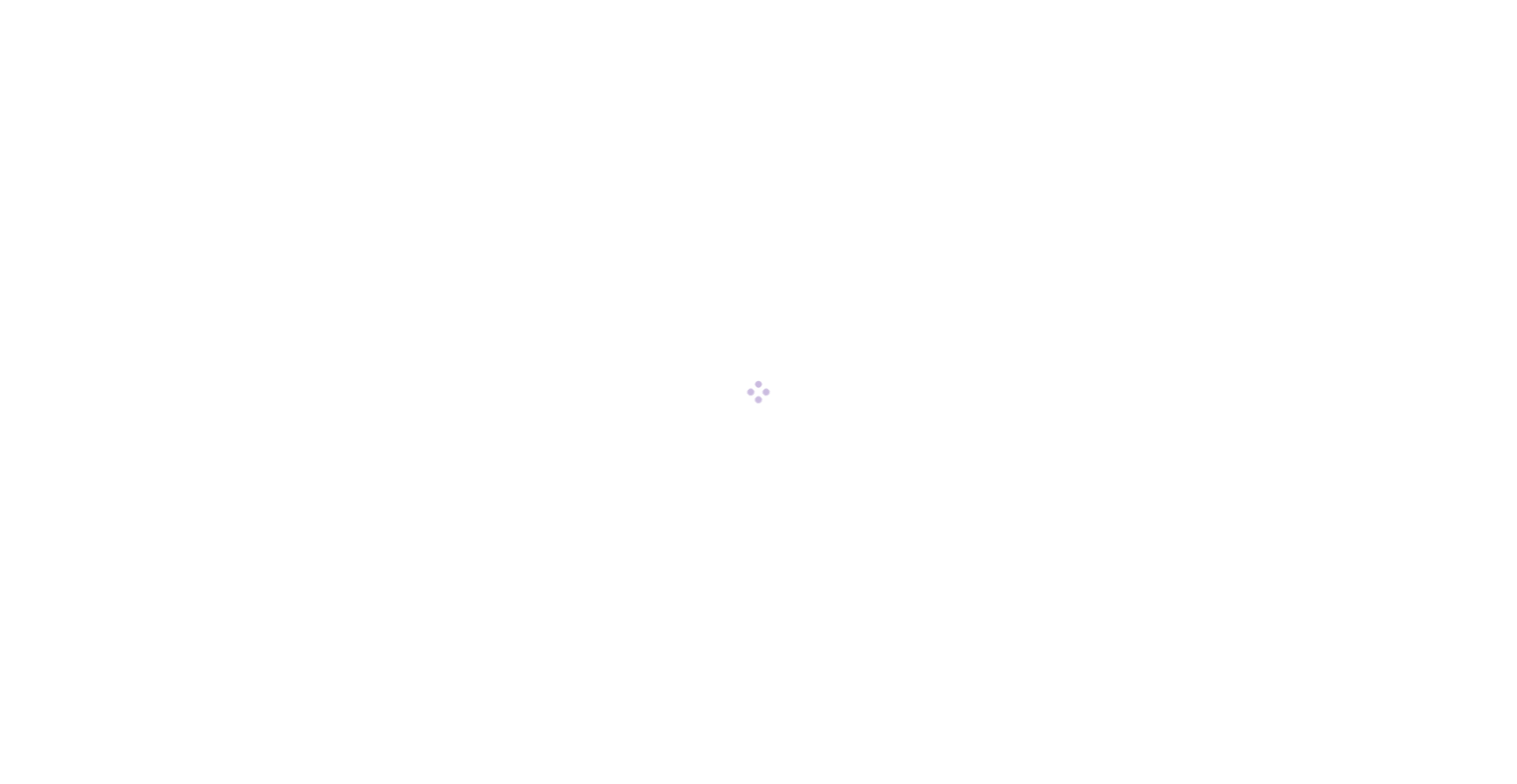 scroll, scrollTop: 0, scrollLeft: 0, axis: both 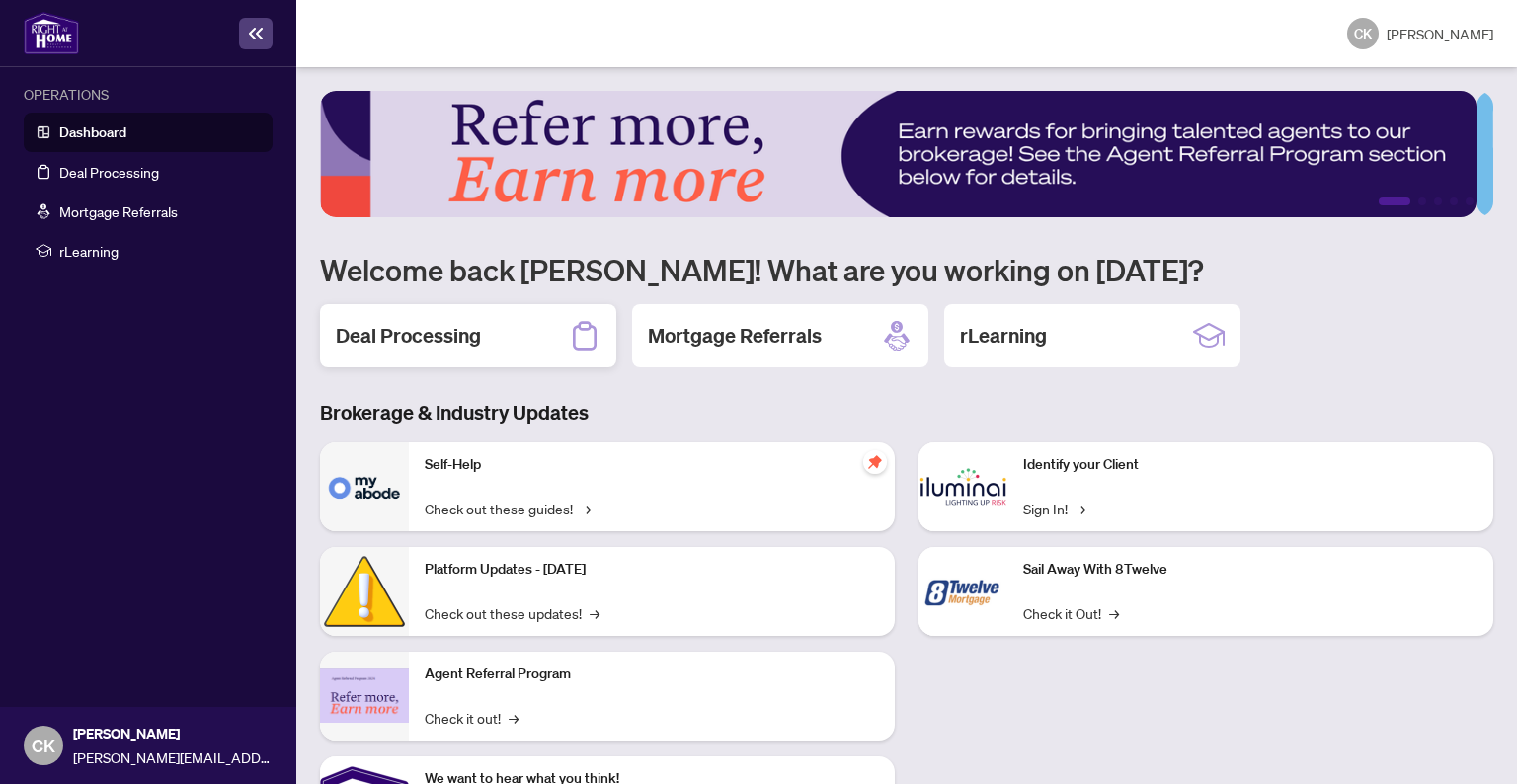 click on "Deal Processing" at bounding box center [408, 336] 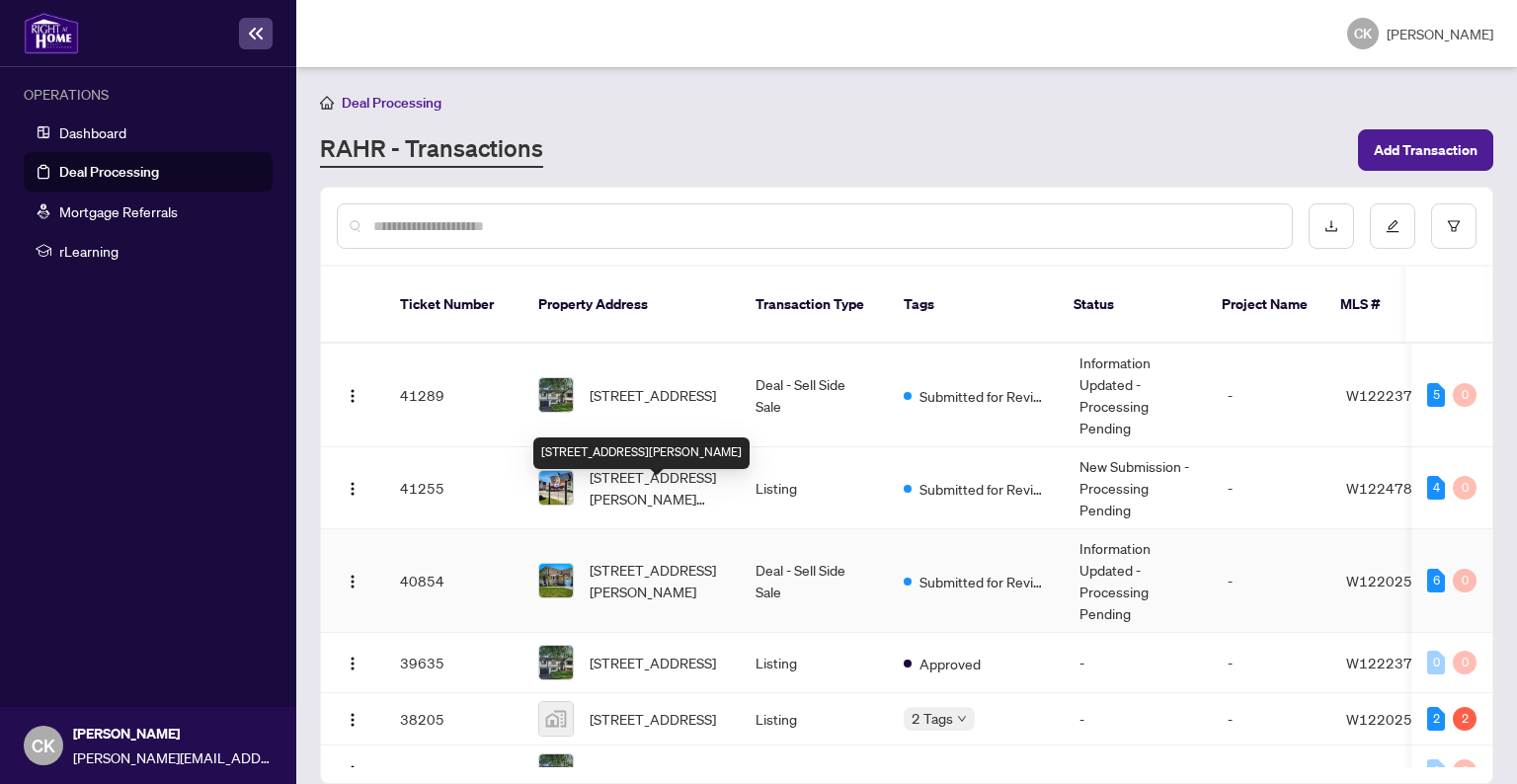 click on "[STREET_ADDRESS][PERSON_NAME]" at bounding box center [657, 581] 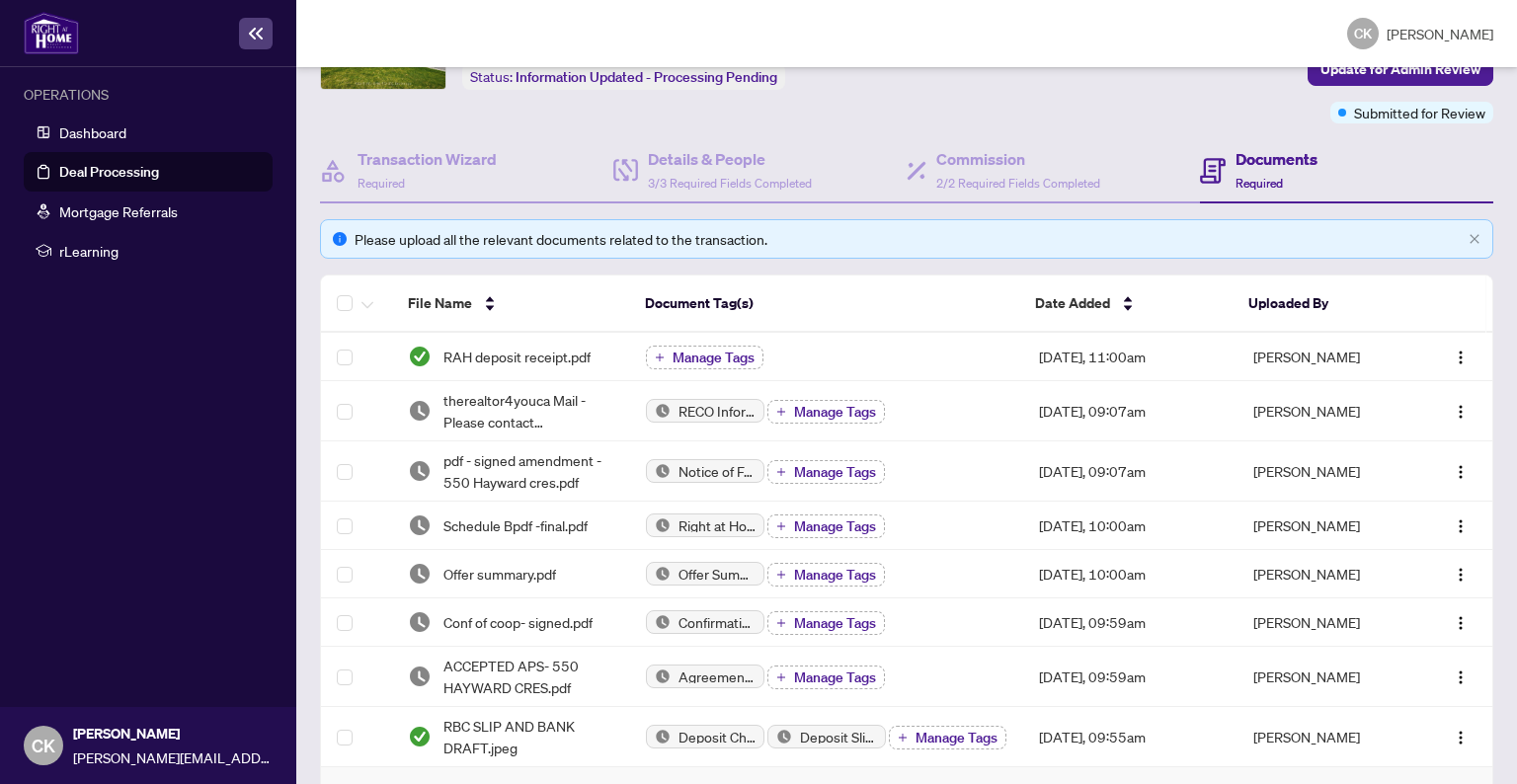 scroll, scrollTop: 99, scrollLeft: 0, axis: vertical 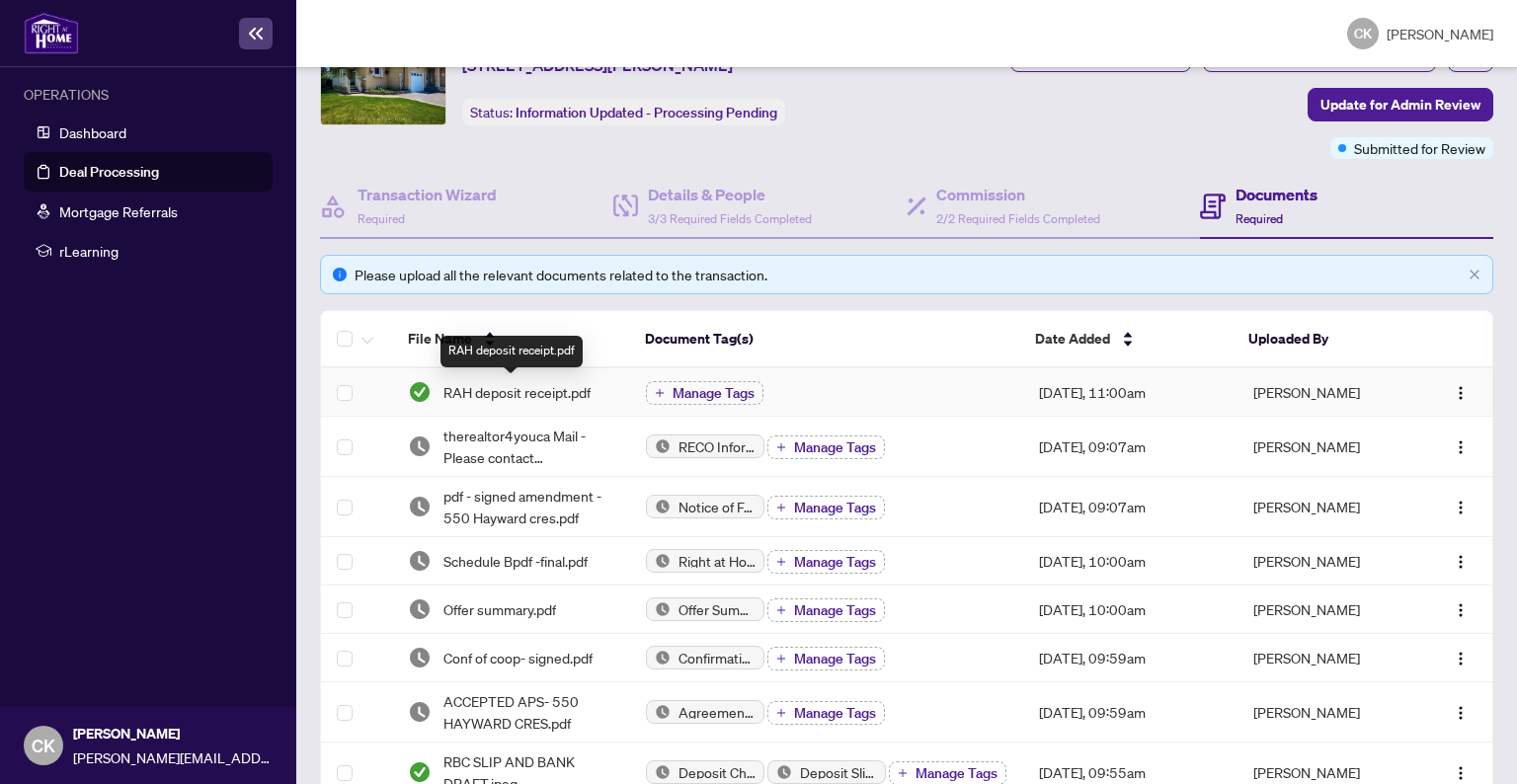 click on "RAH deposit receipt.pdf" at bounding box center (517, 392) 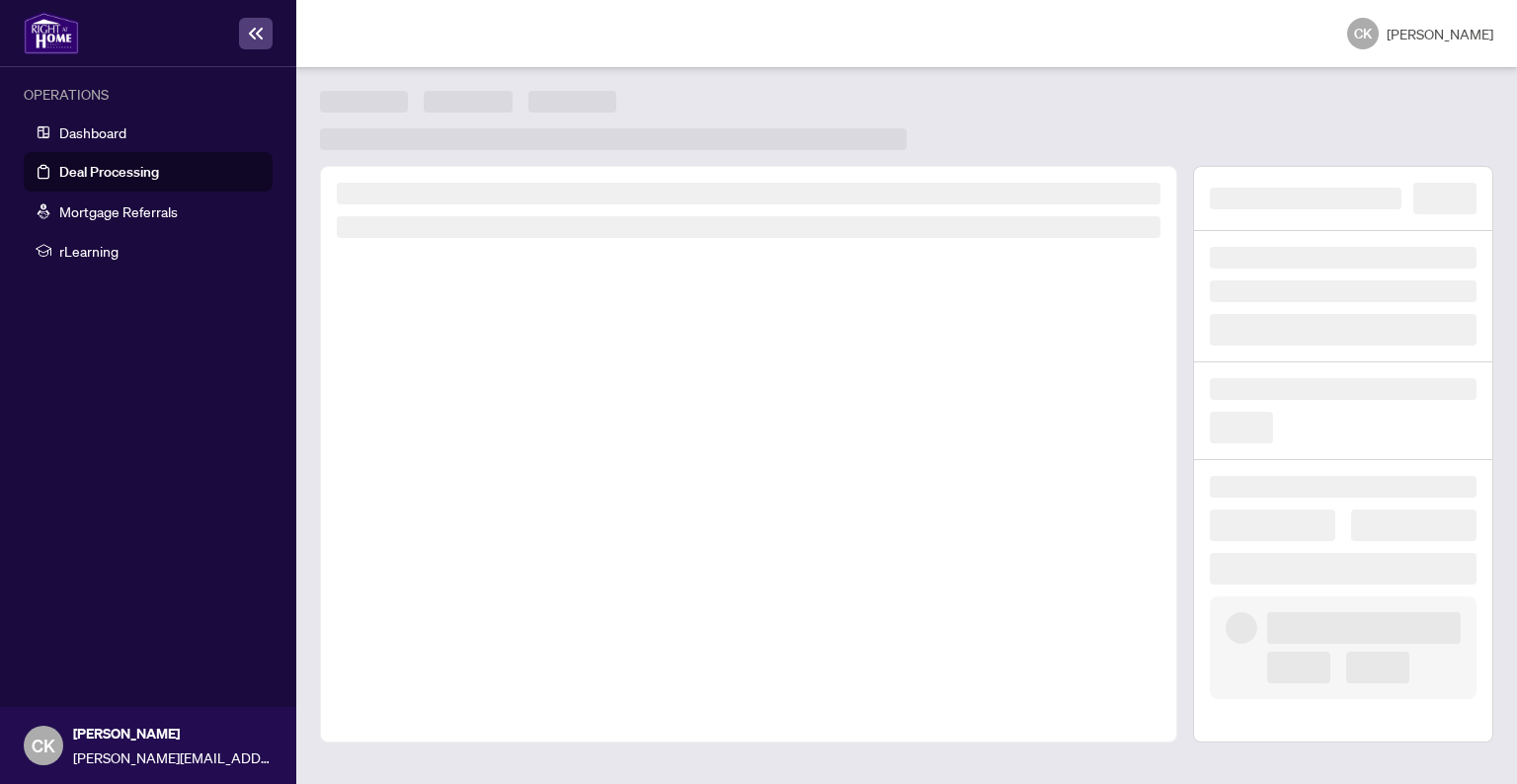 scroll, scrollTop: 0, scrollLeft: 0, axis: both 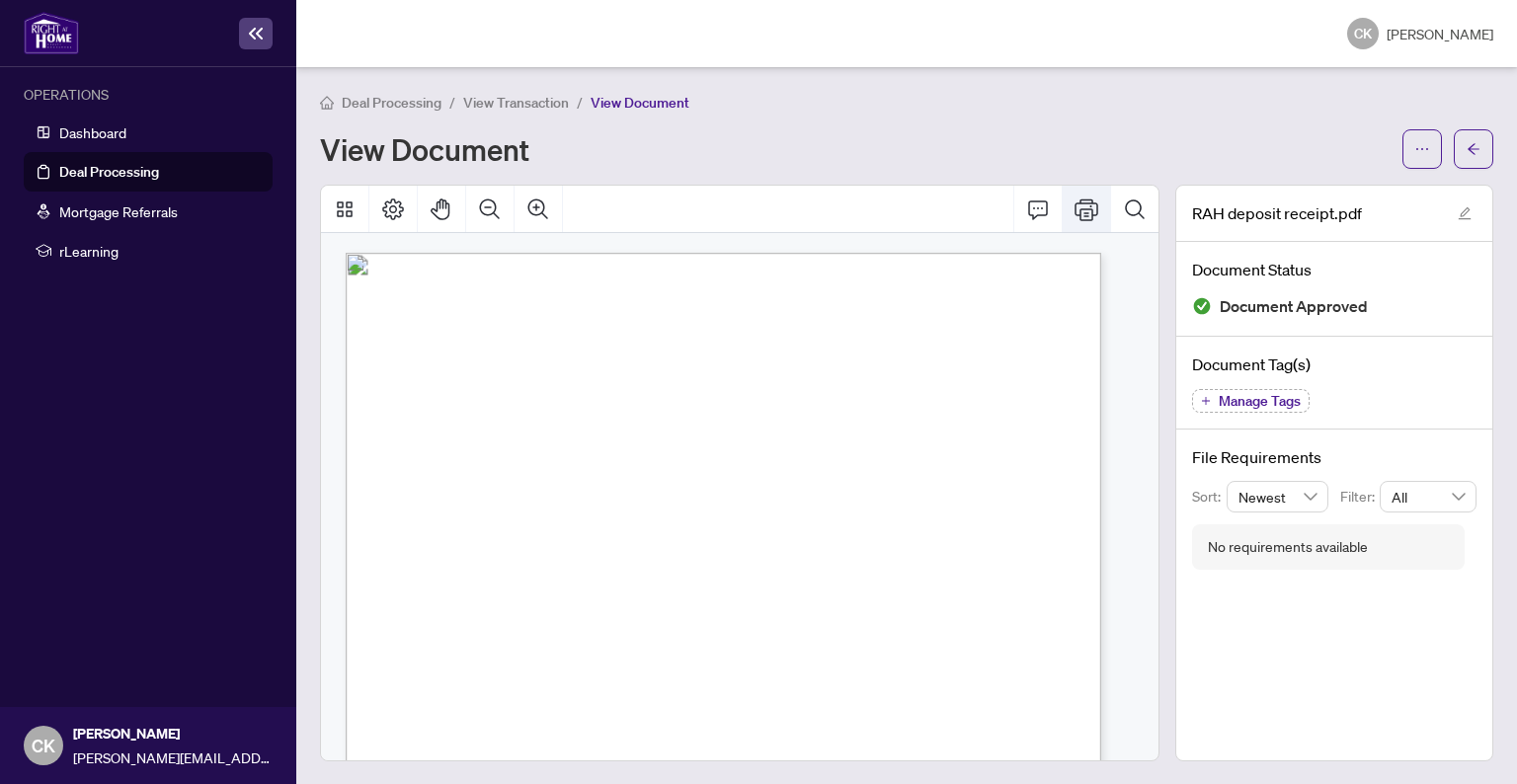 click 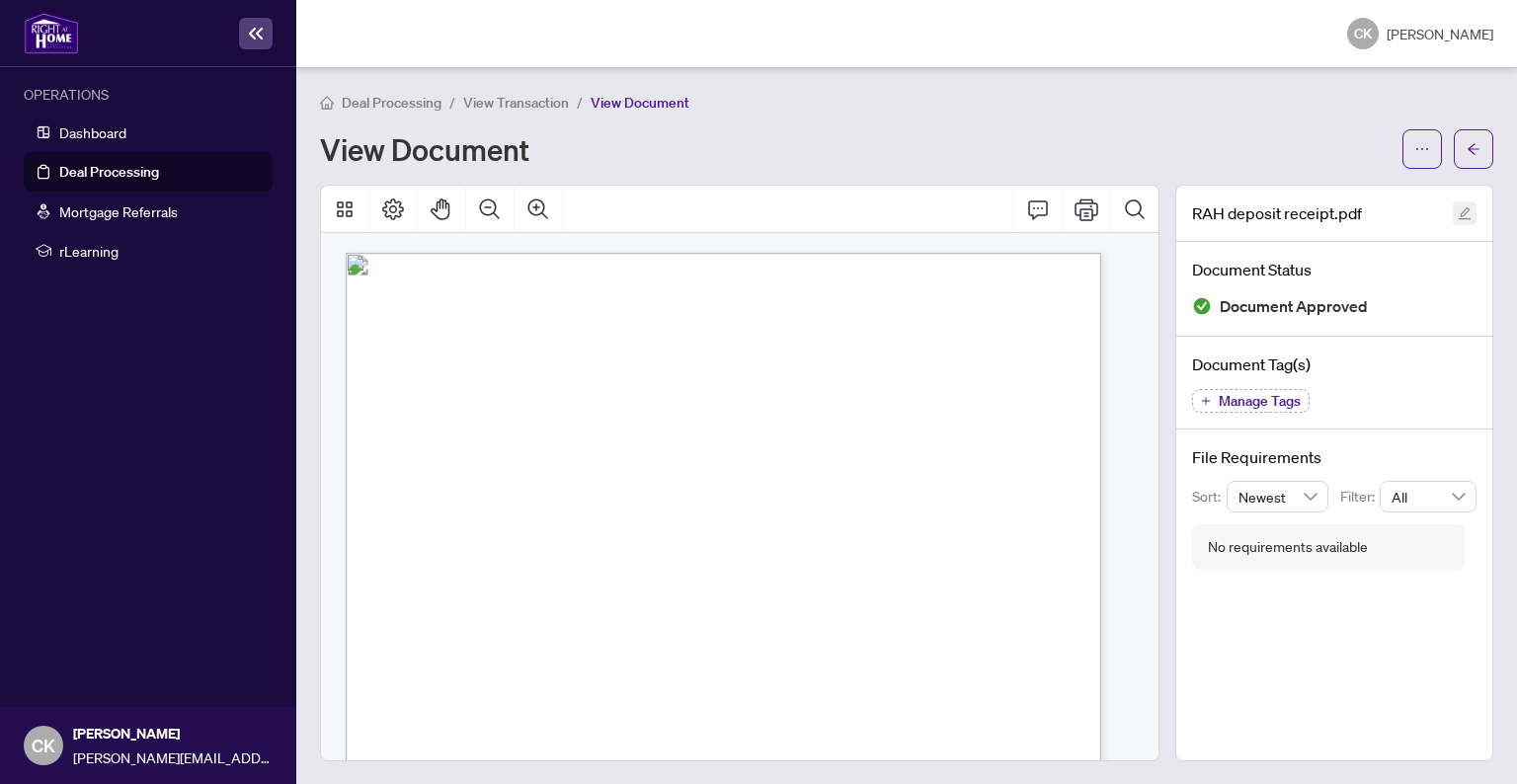 click at bounding box center (1465, 213) 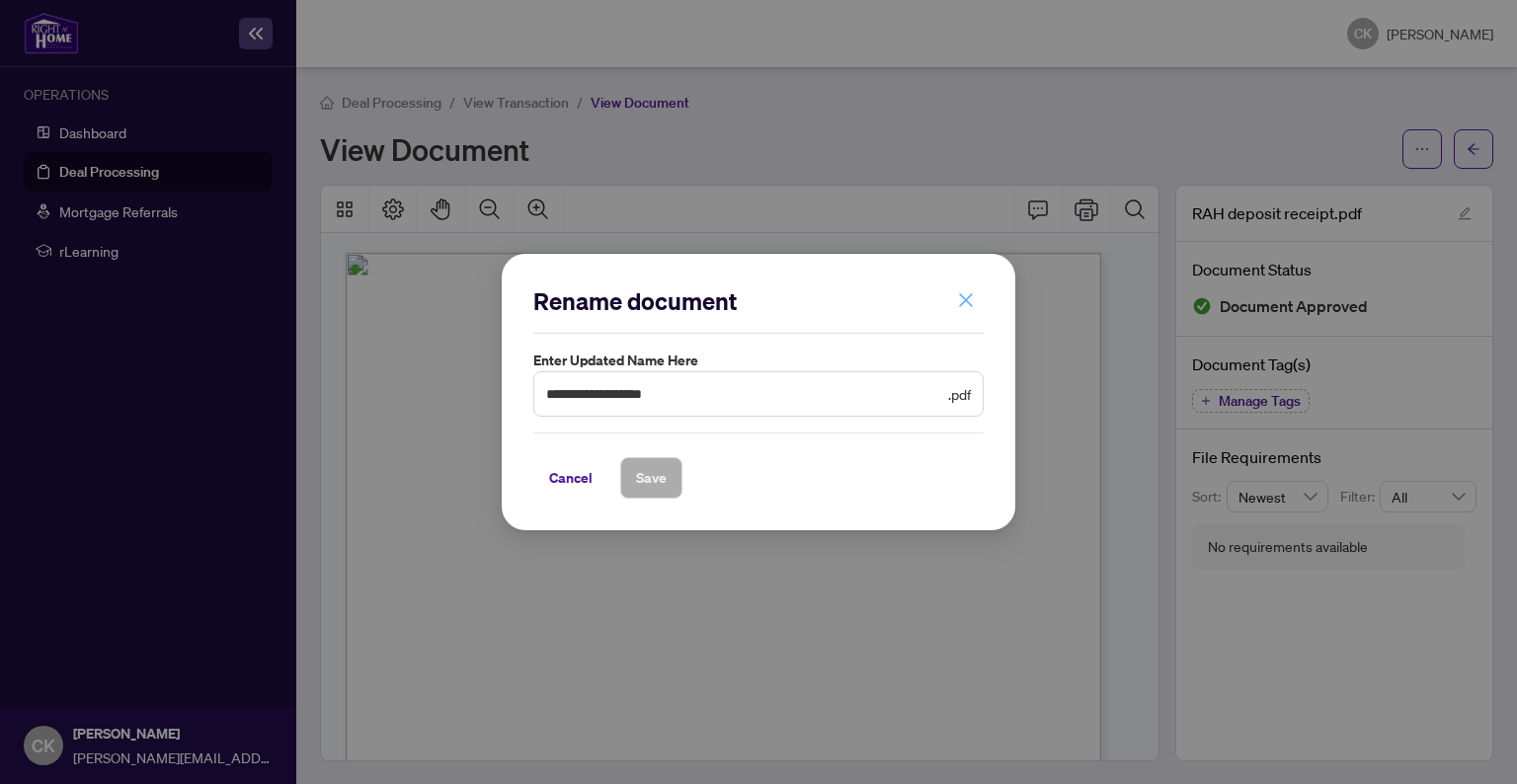 click 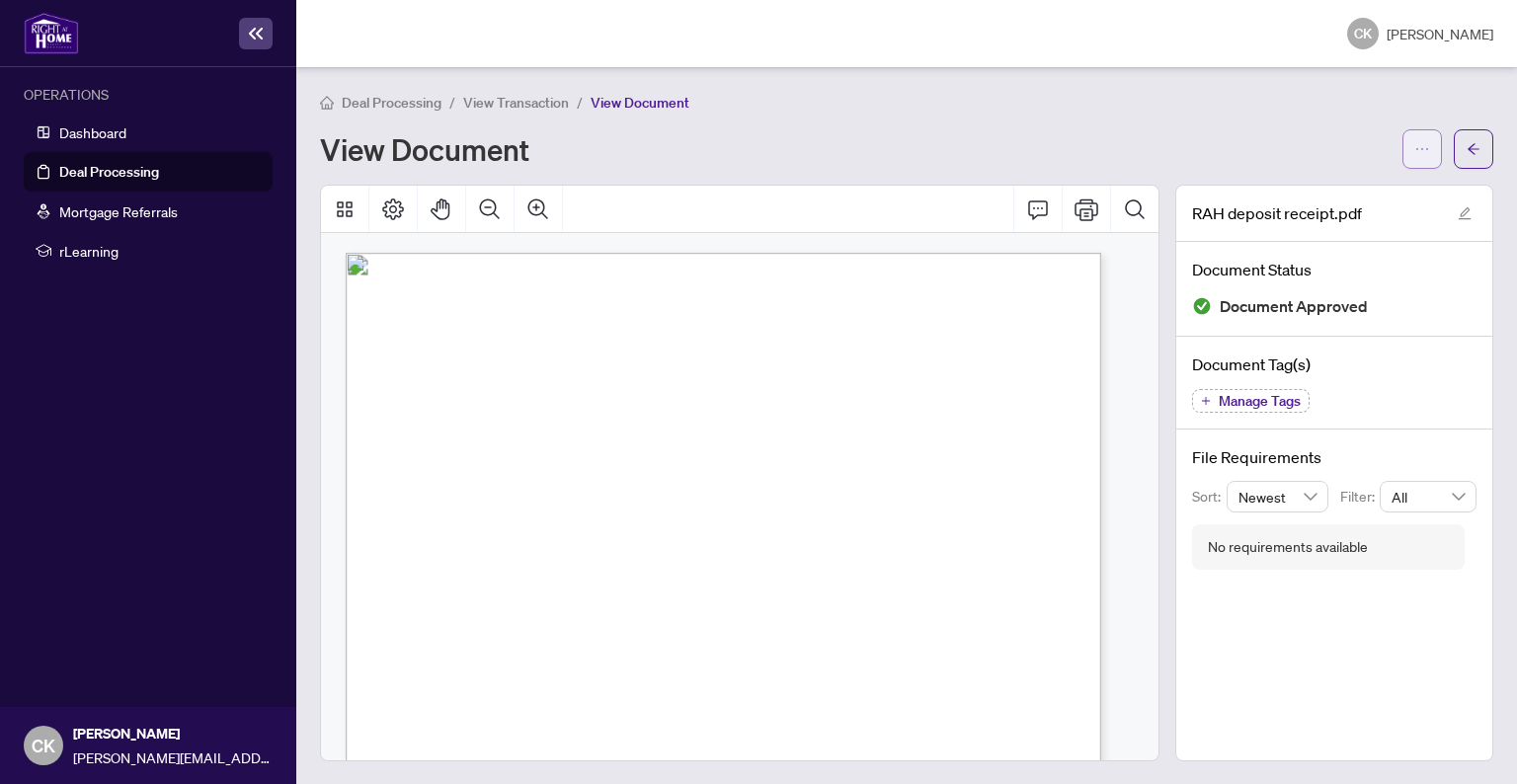 click 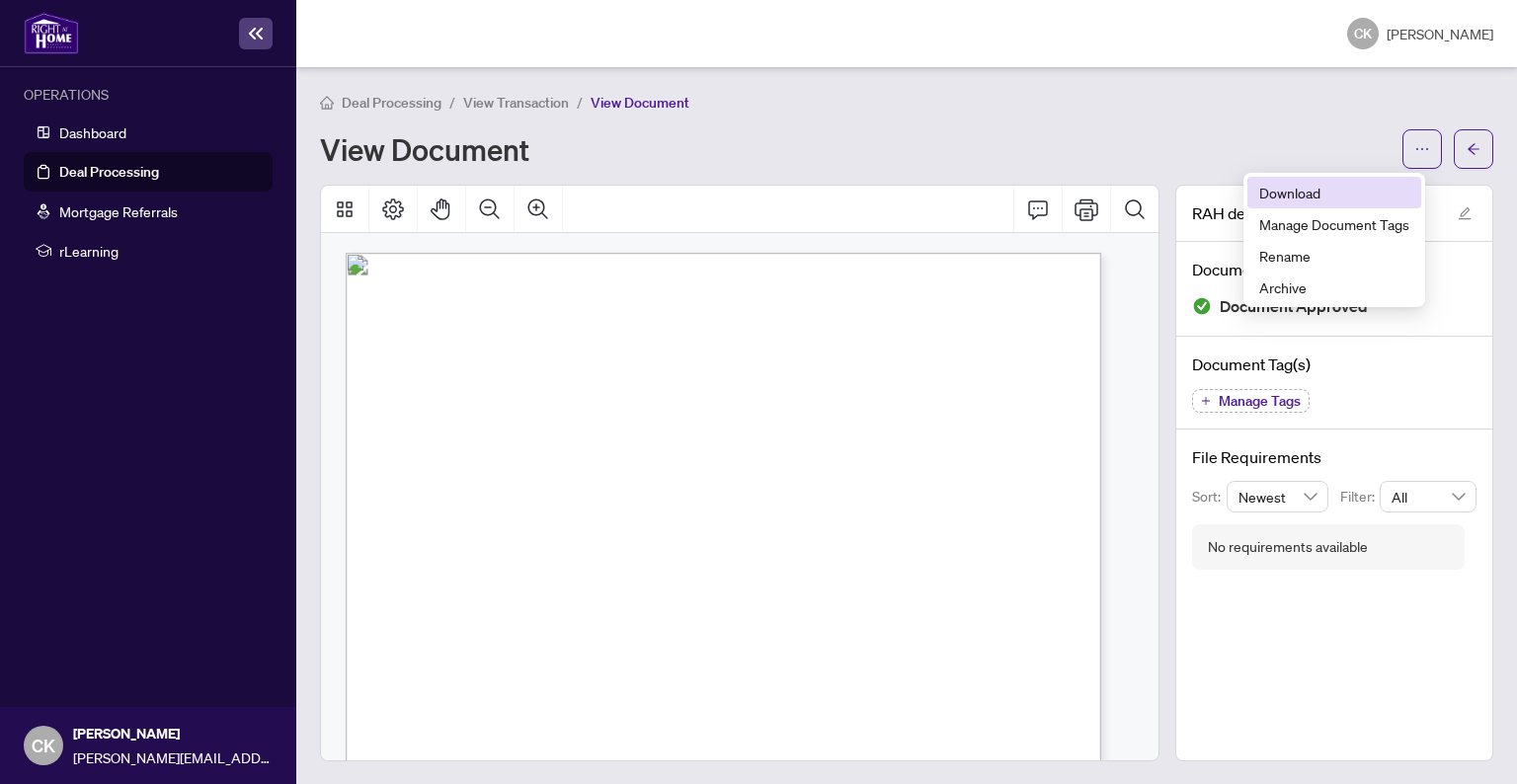 click on "Download" at bounding box center (1334, 193) 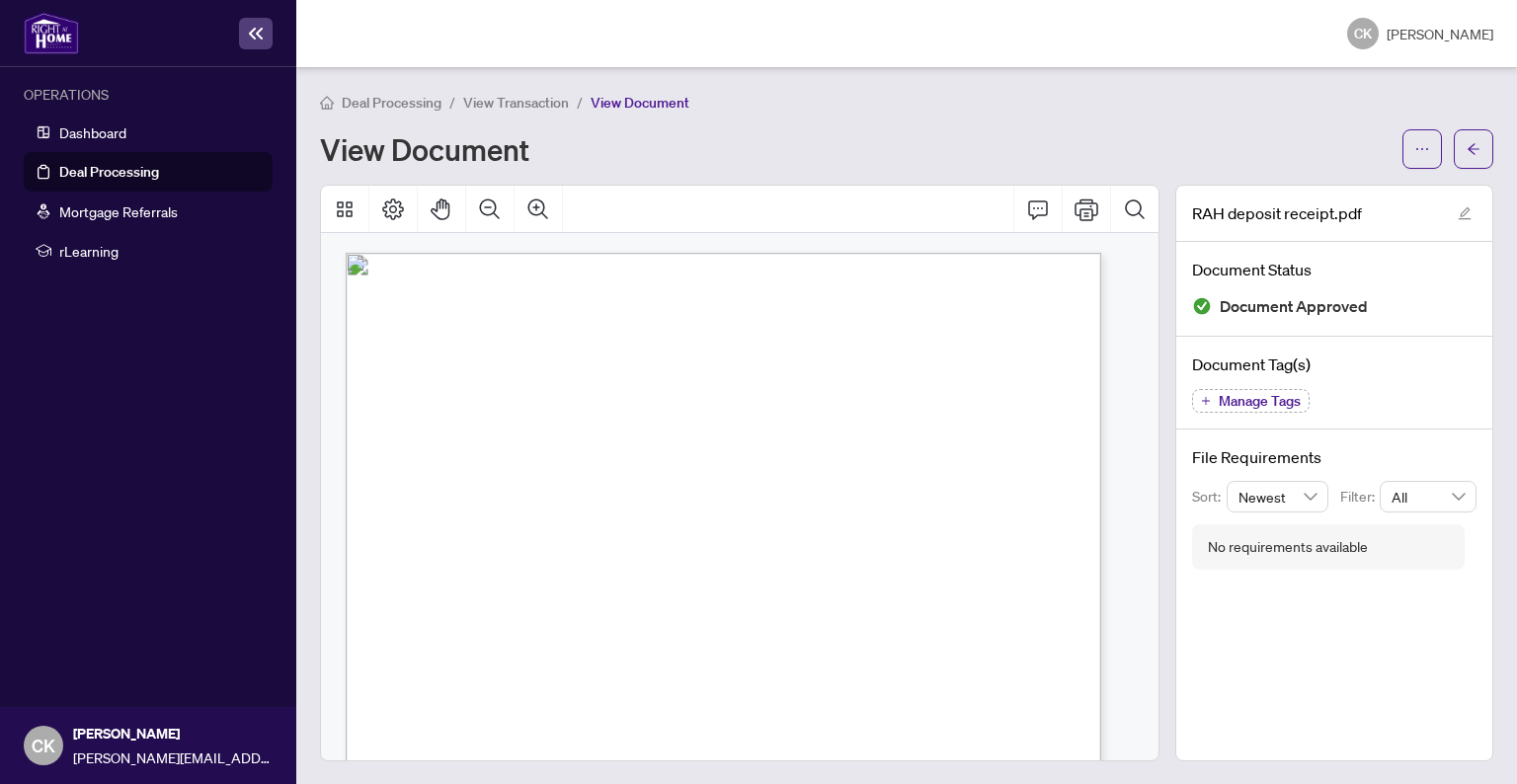 click on "Deal Processing" at bounding box center [391, 103] 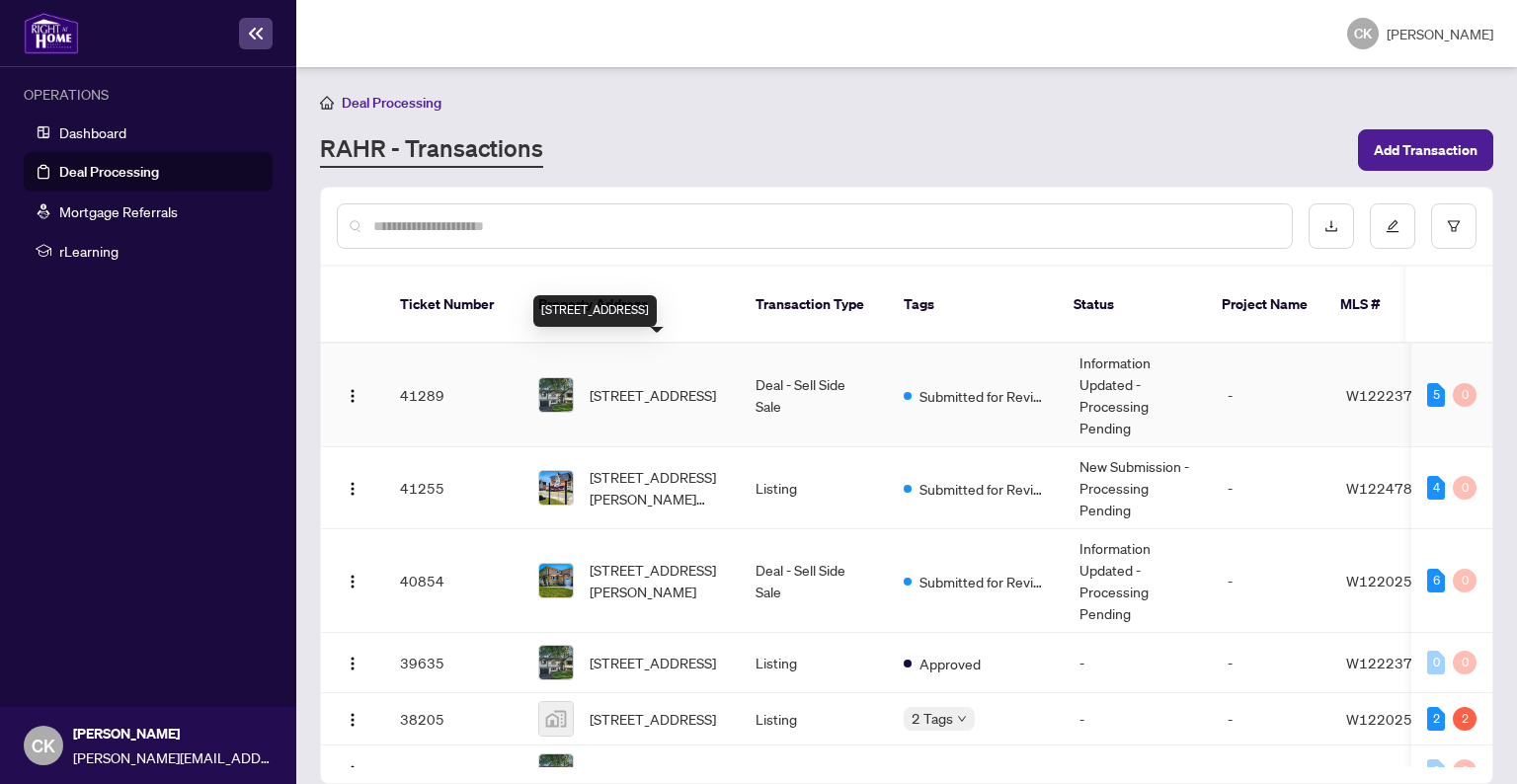 click on "[STREET_ADDRESS]" at bounding box center [653, 395] 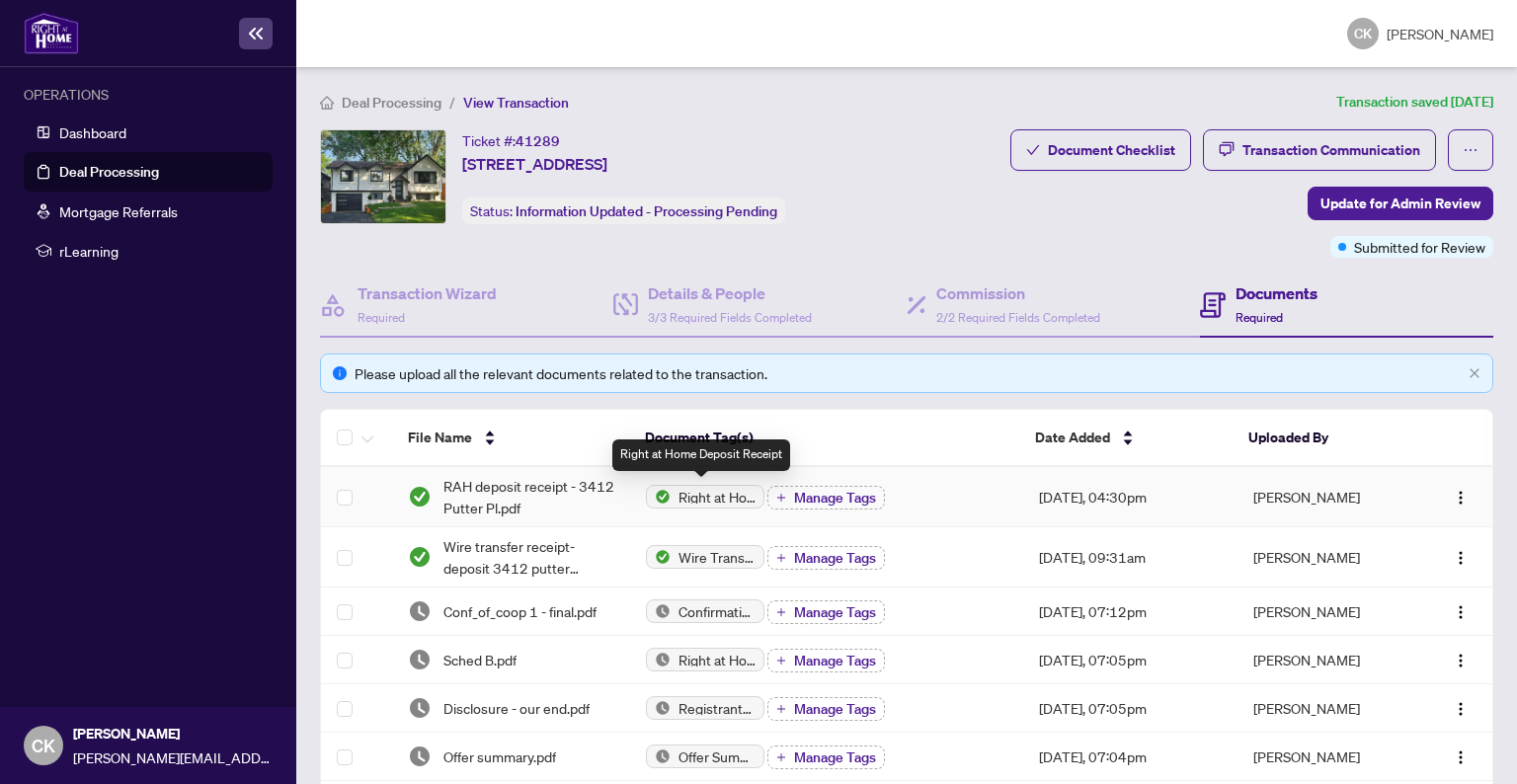 click on "Right at Home Deposit Receipt" at bounding box center (717, 497) 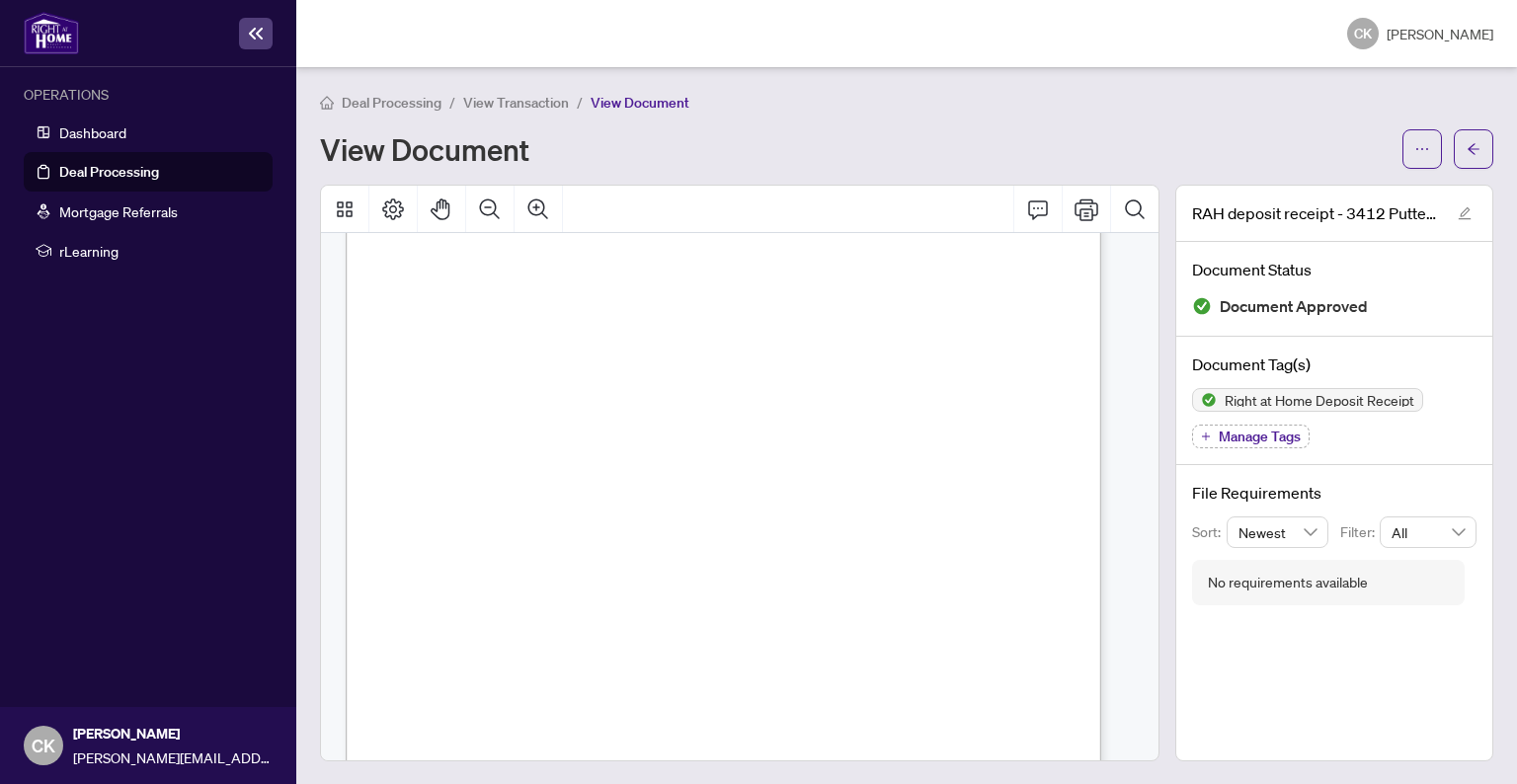 scroll, scrollTop: 197, scrollLeft: 0, axis: vertical 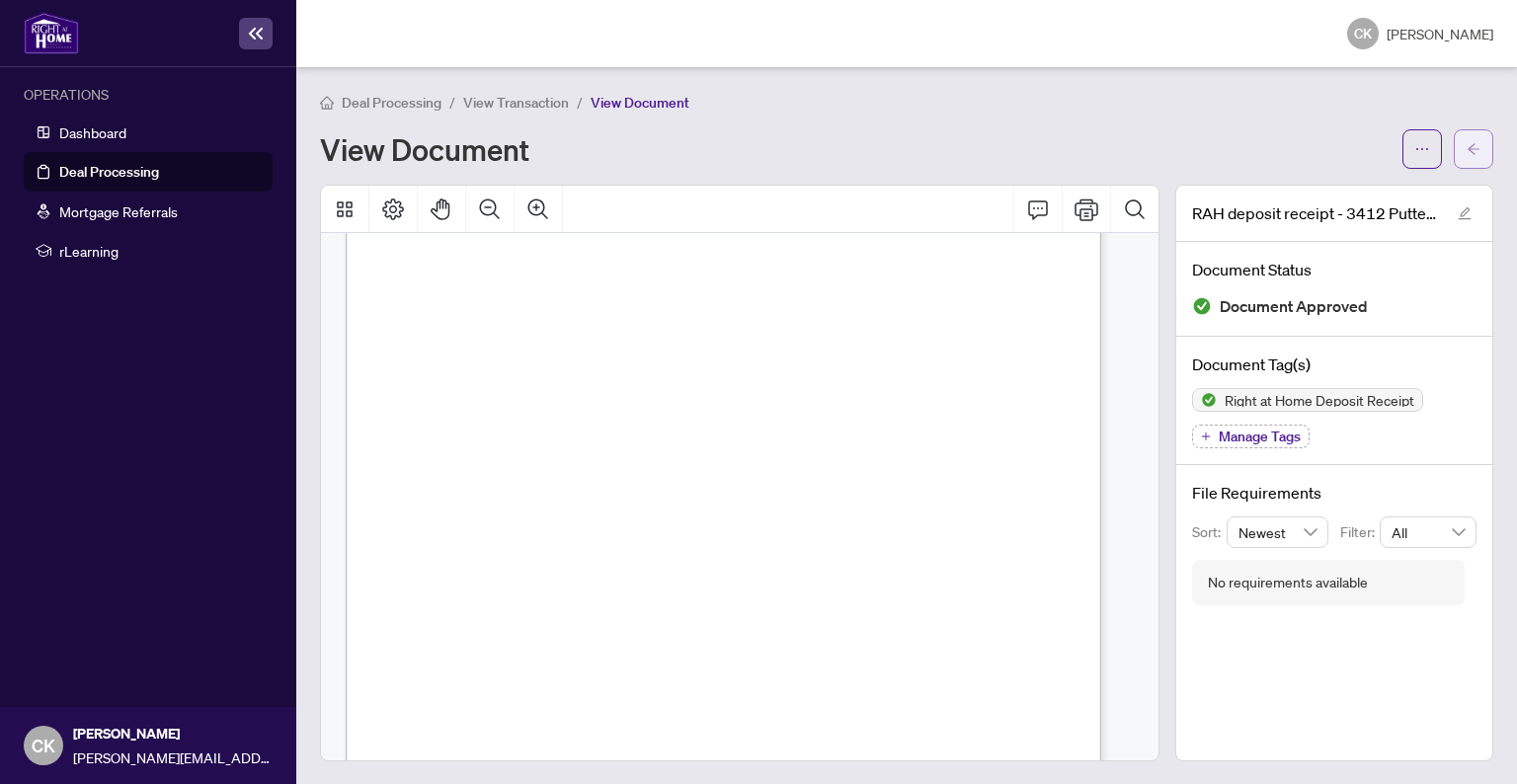 click at bounding box center (1474, 149) 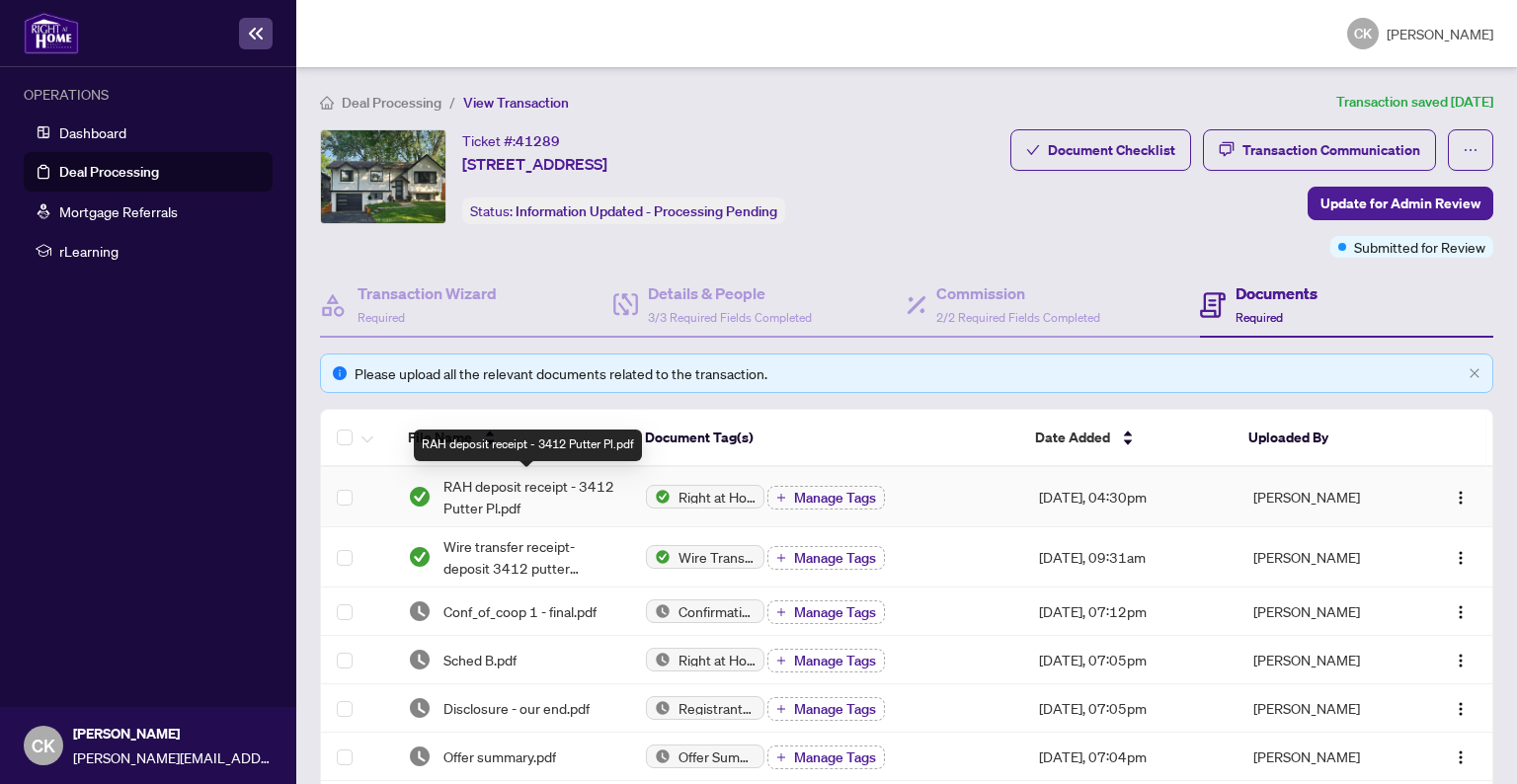 click on "RAH deposit receipt - 3412 Putter Pl.pdf" at bounding box center (511, 497) 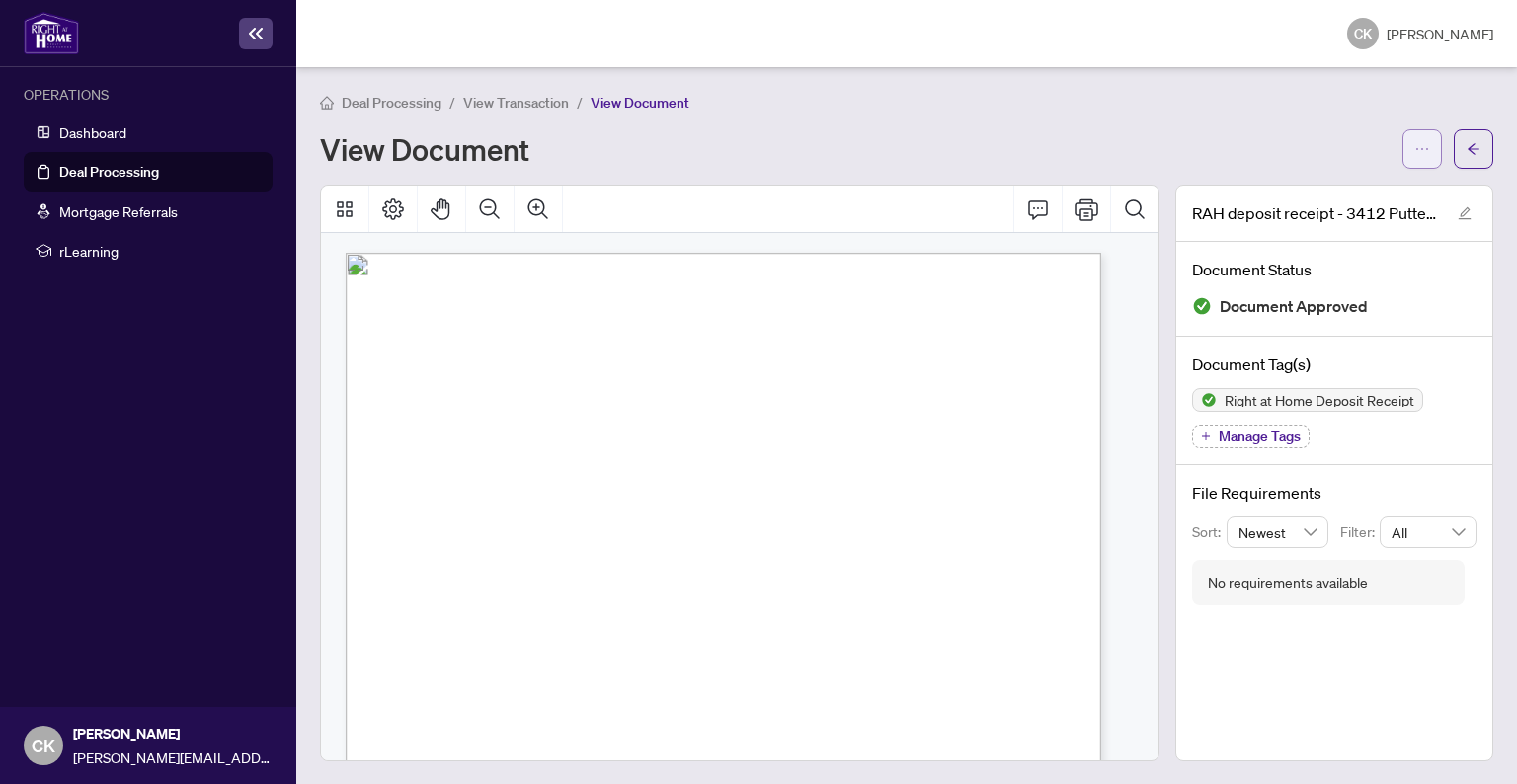click 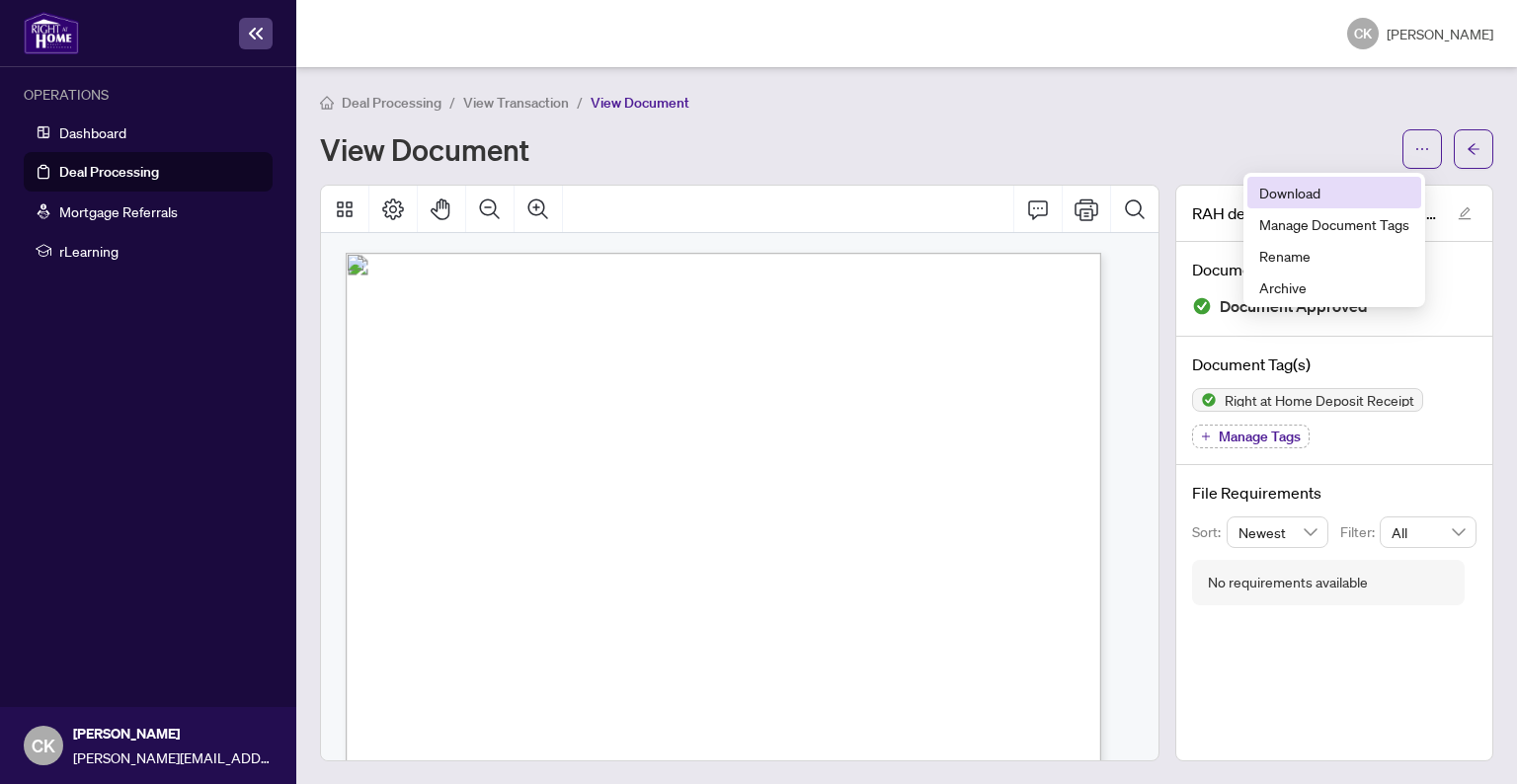 click on "Download" at bounding box center (1334, 193) 